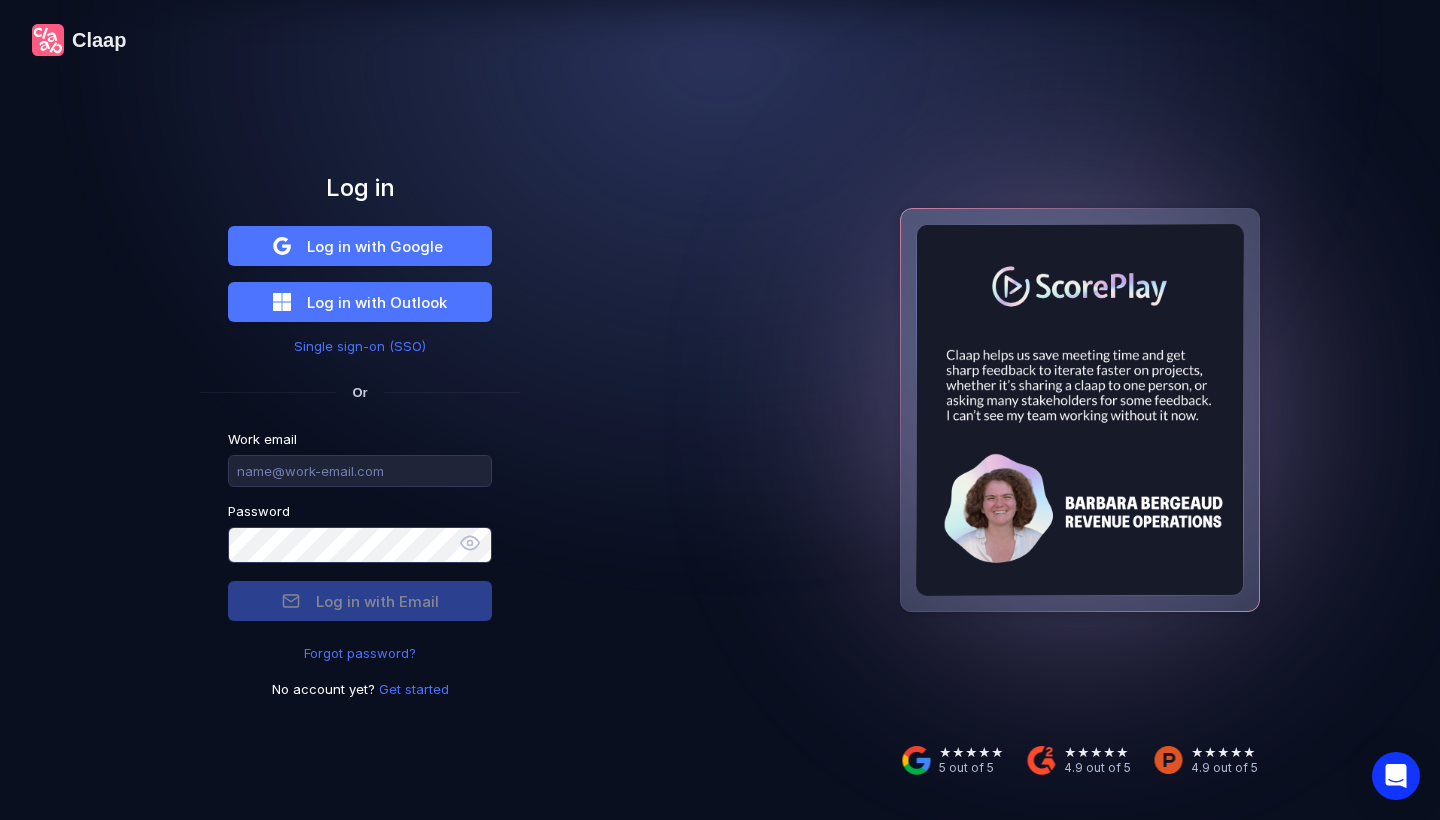 scroll, scrollTop: 0, scrollLeft: 0, axis: both 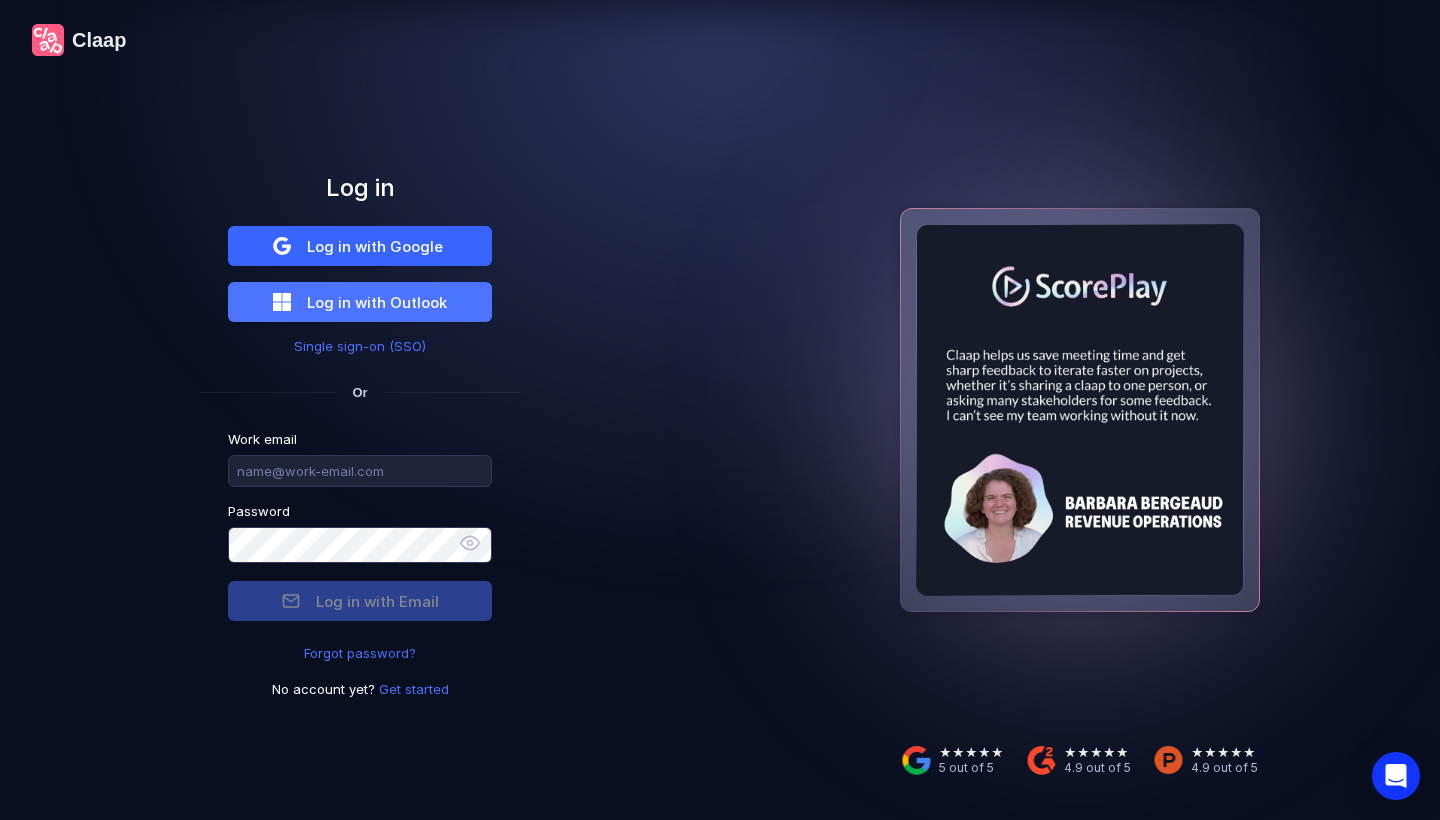 click on "Log in with Google" at bounding box center (375, 246) 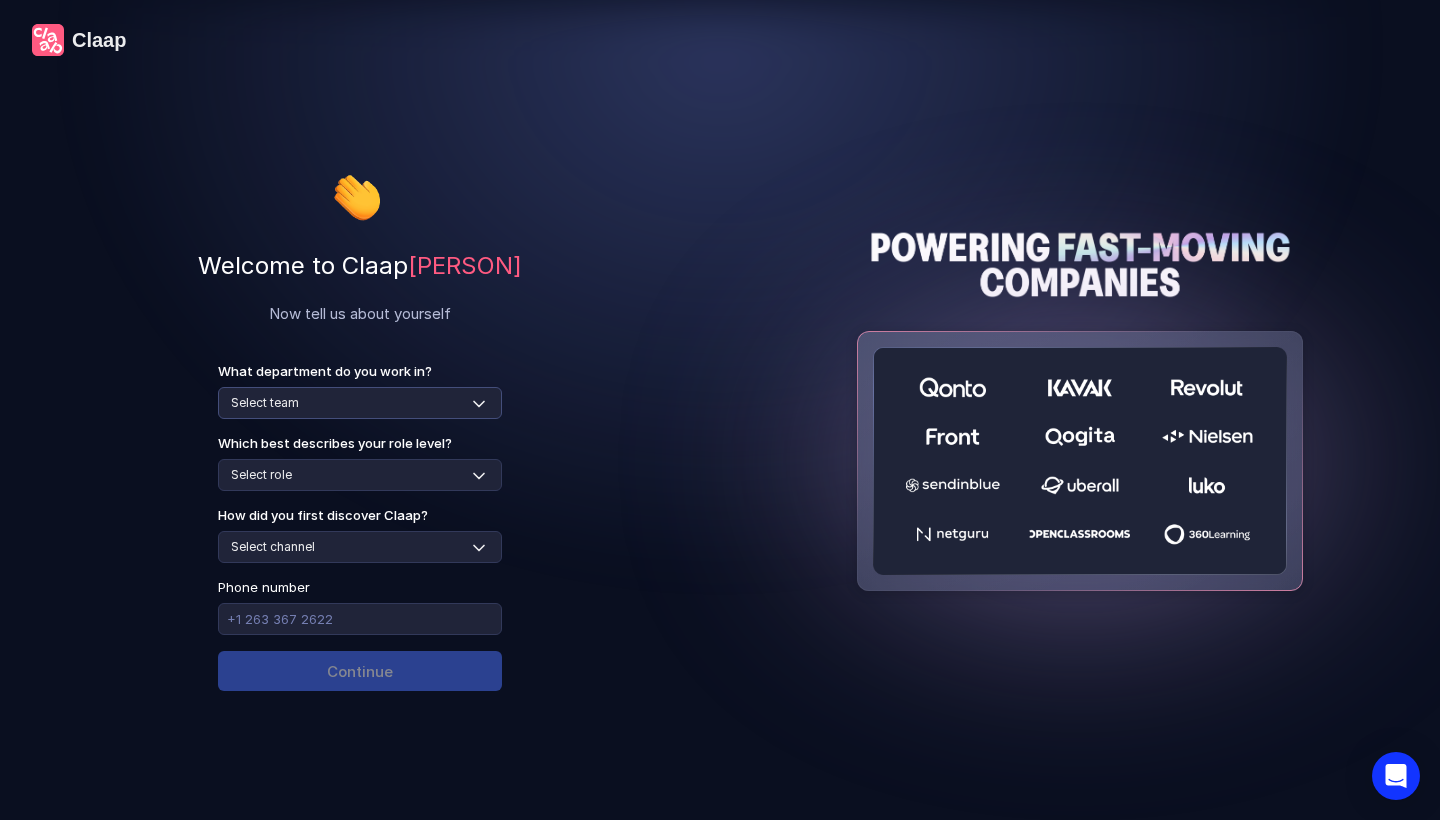 select on "sales" 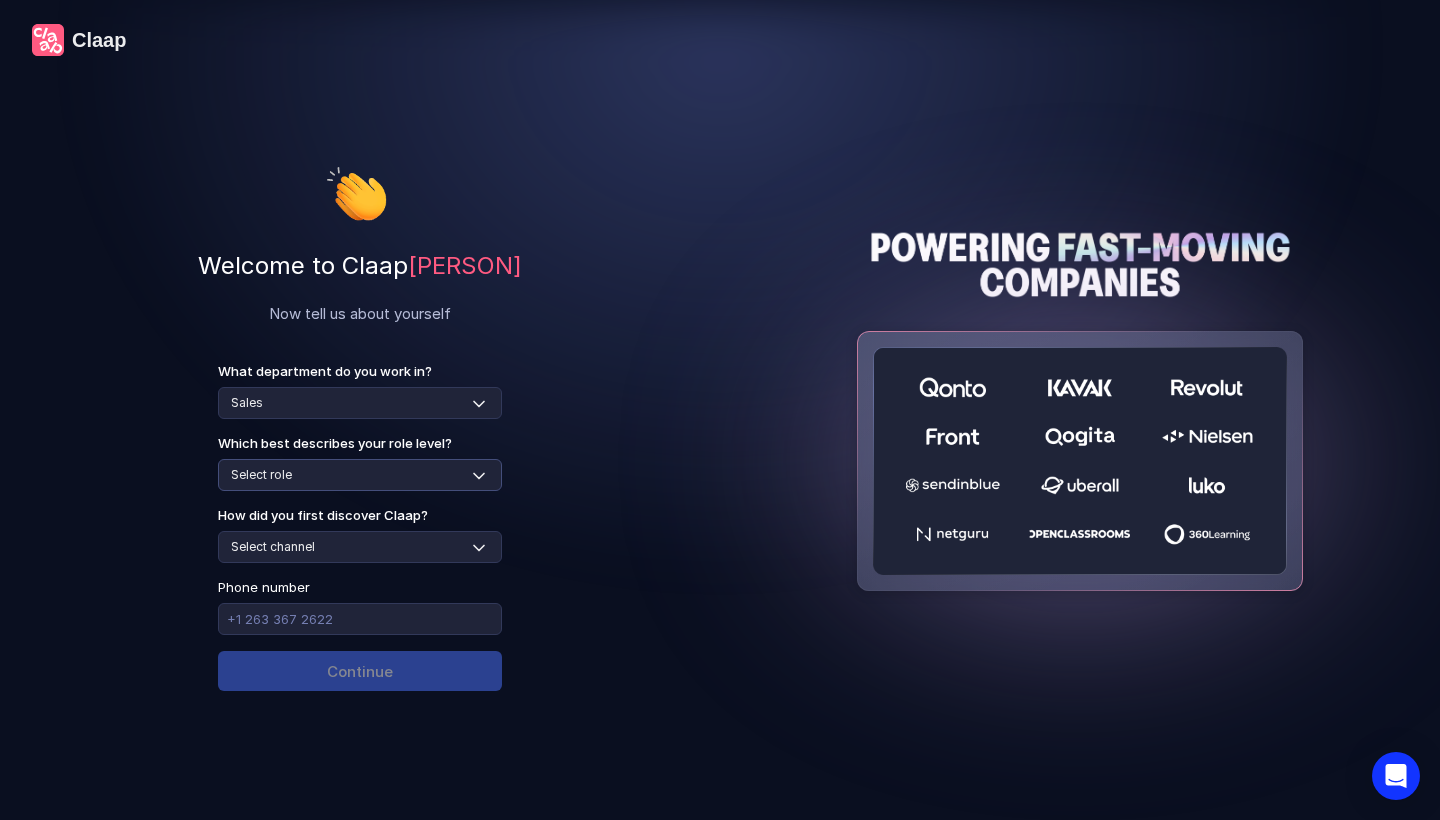 select on "individual-contributor" 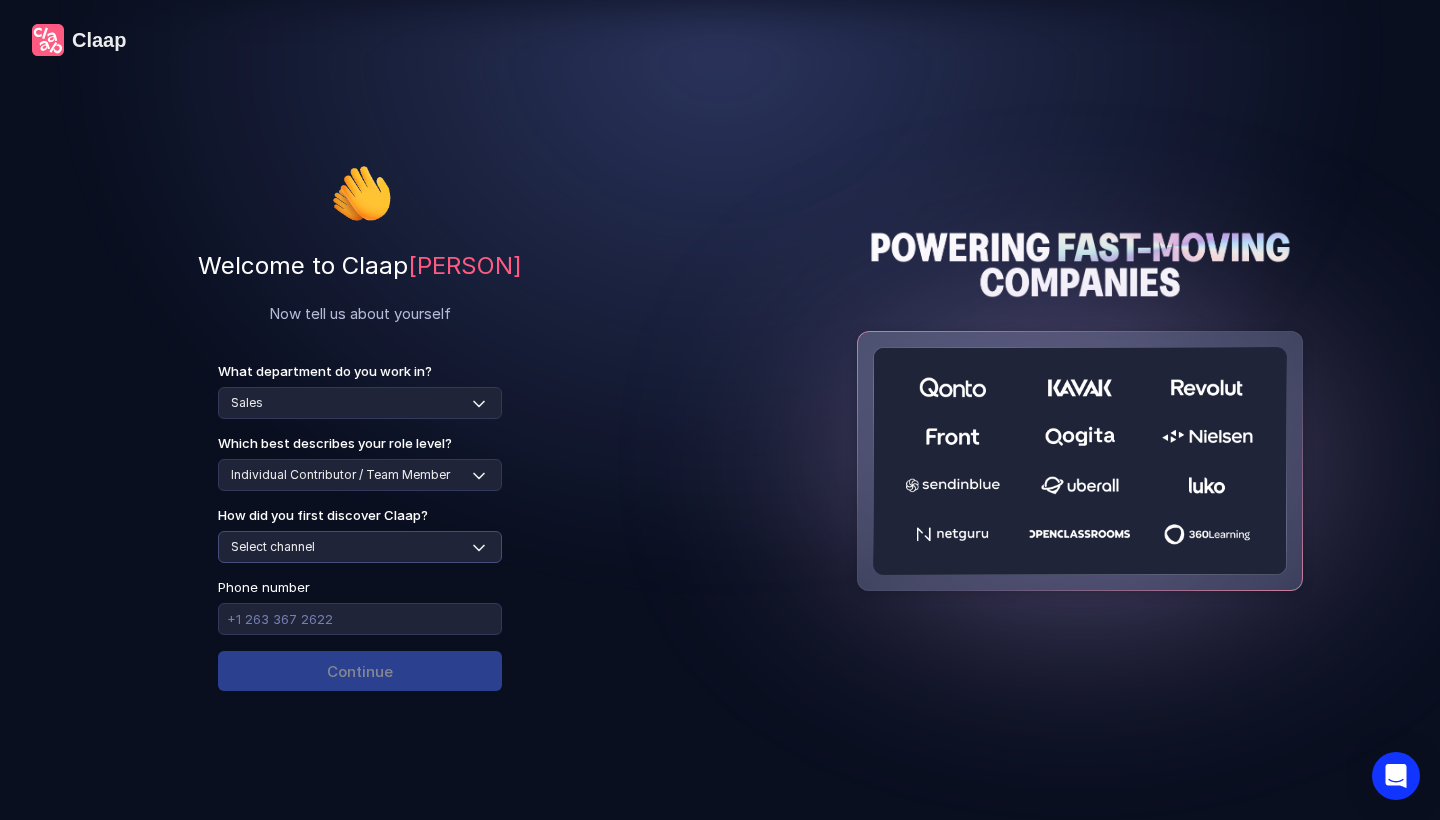 select on "social-media" 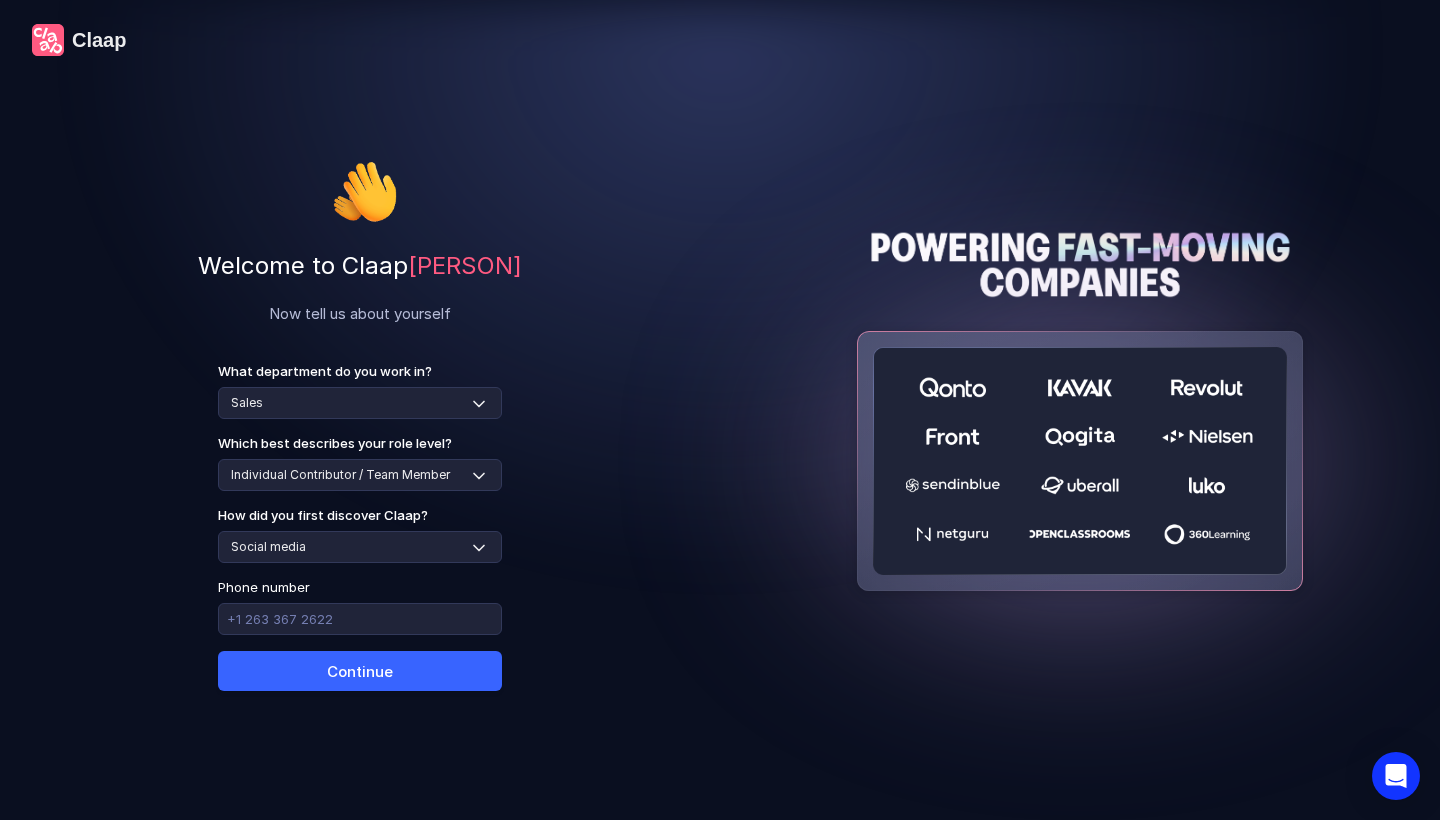 click on "Continue" at bounding box center (360, 671) 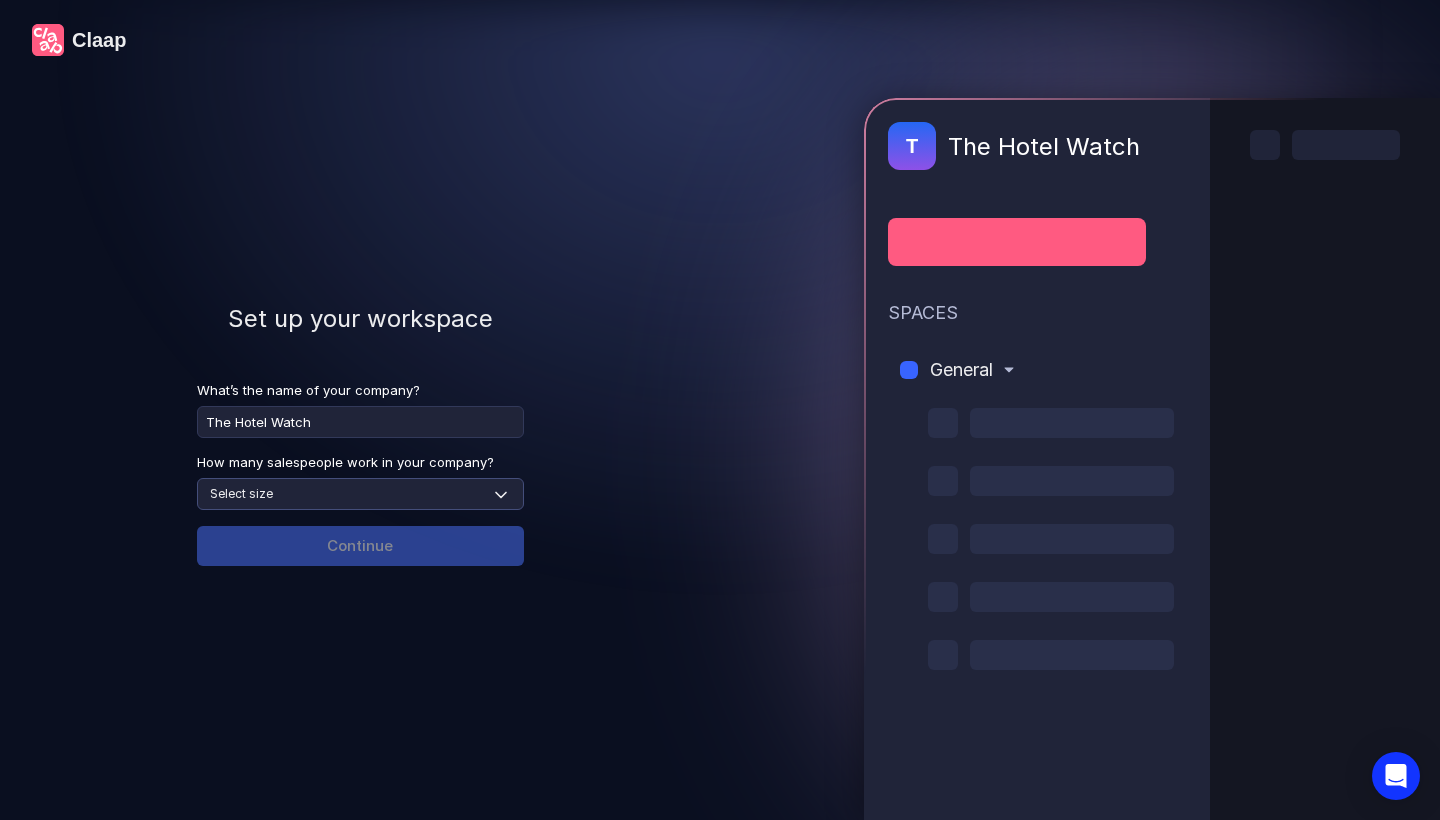 type on "The Hotel Watch" 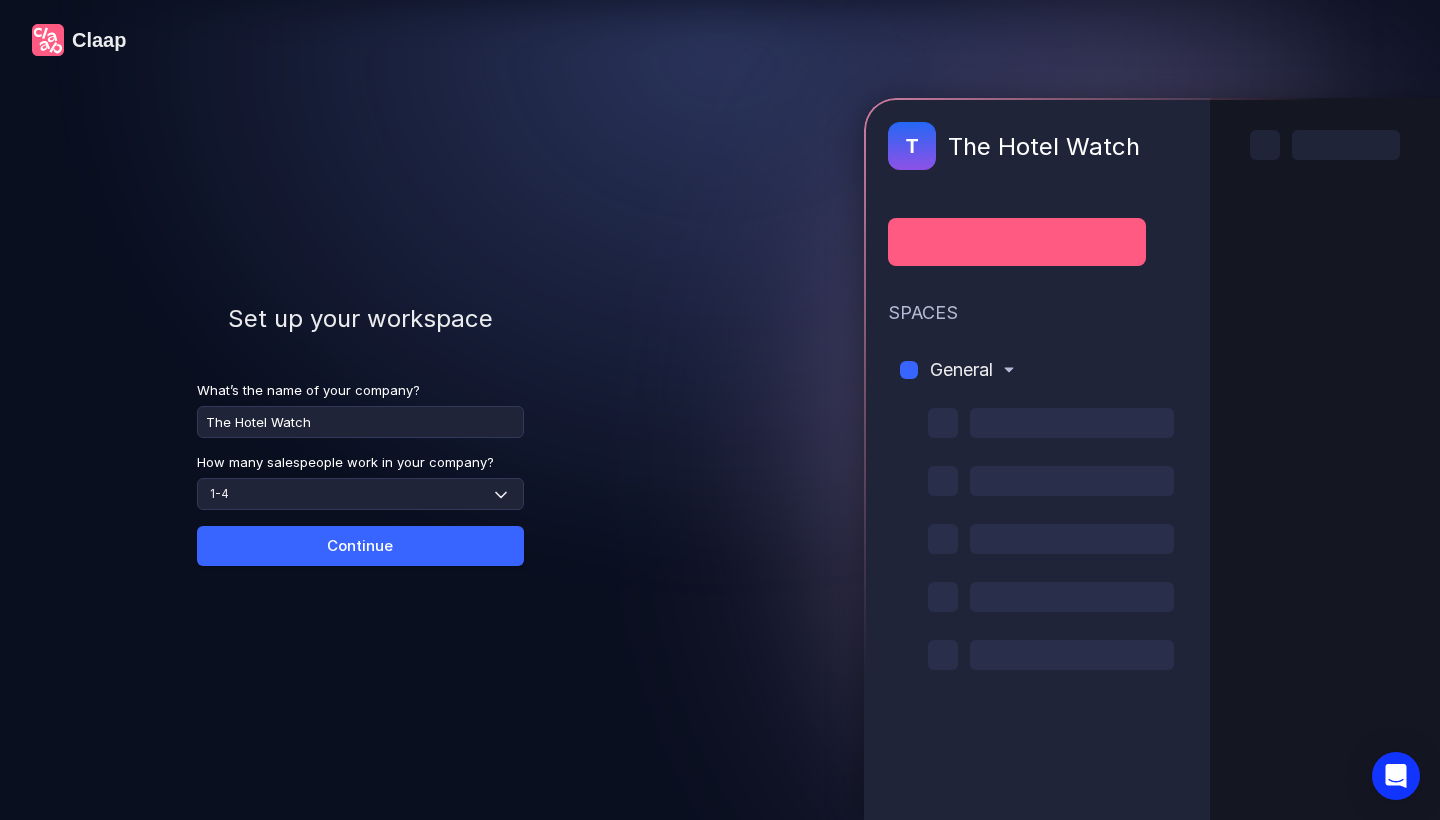 click on "Continue" at bounding box center (360, 546) 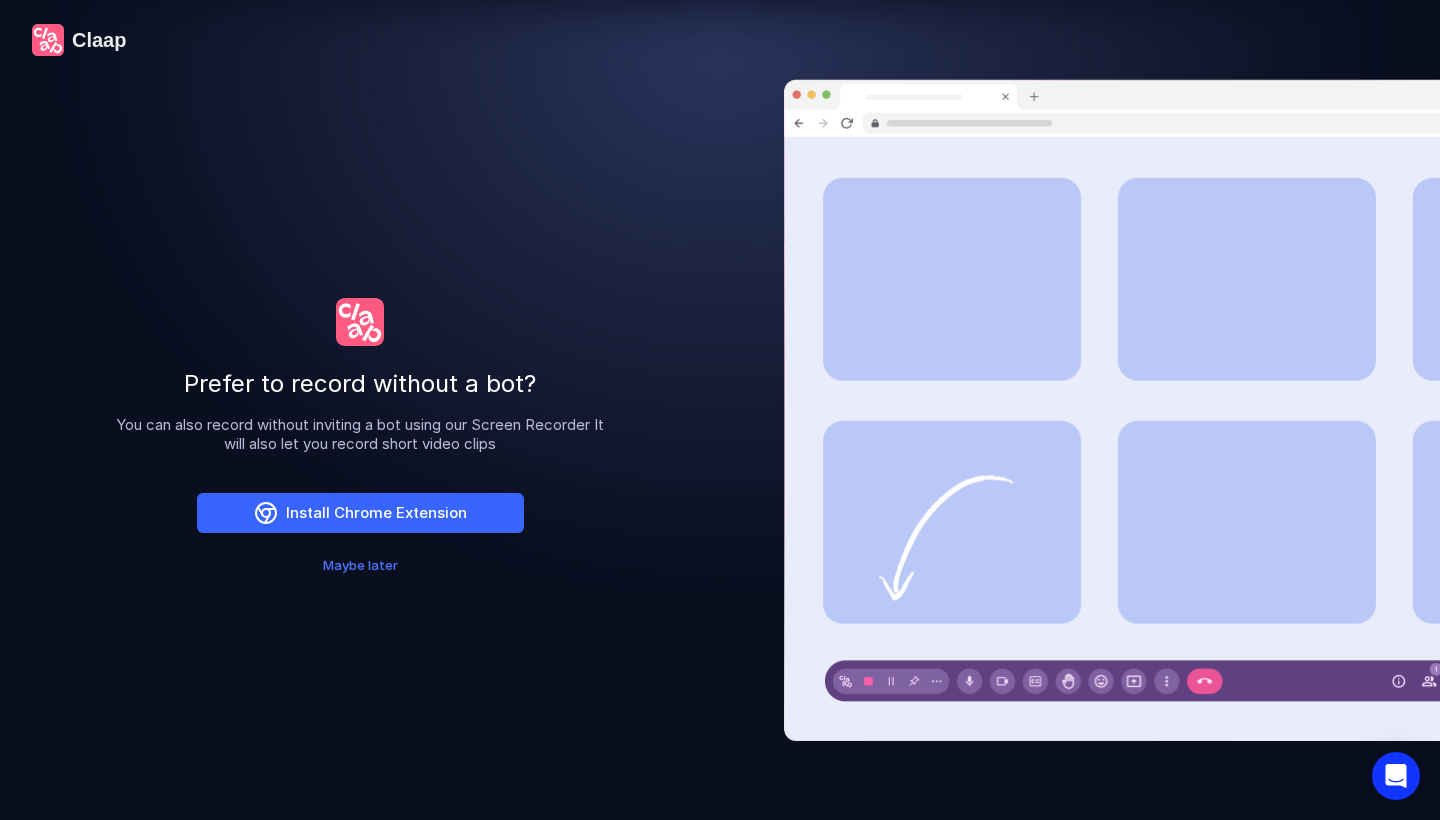 click on "Install Chrome Extension" at bounding box center (360, 513) 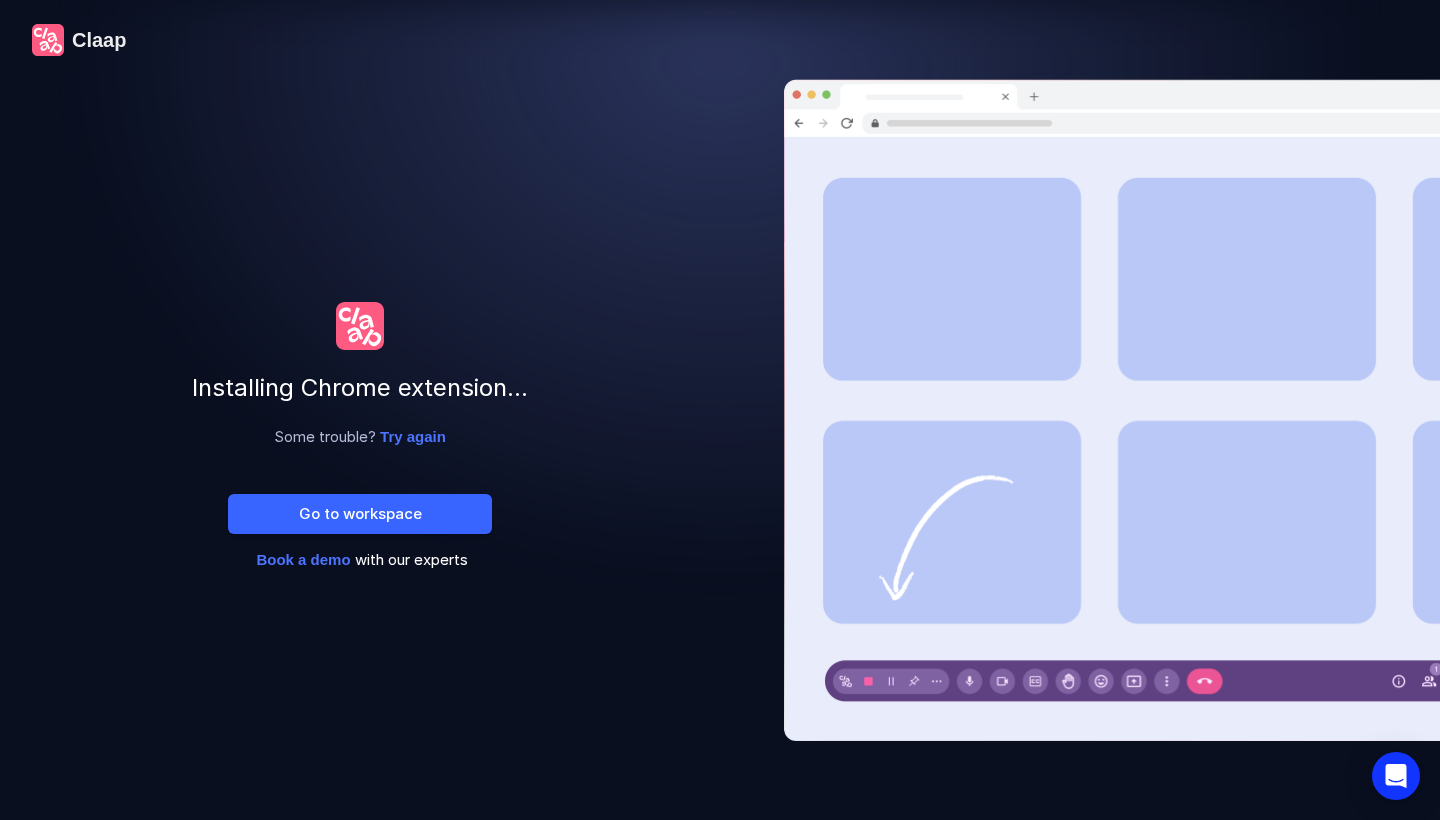 click on "Go to workspace" at bounding box center (360, 514) 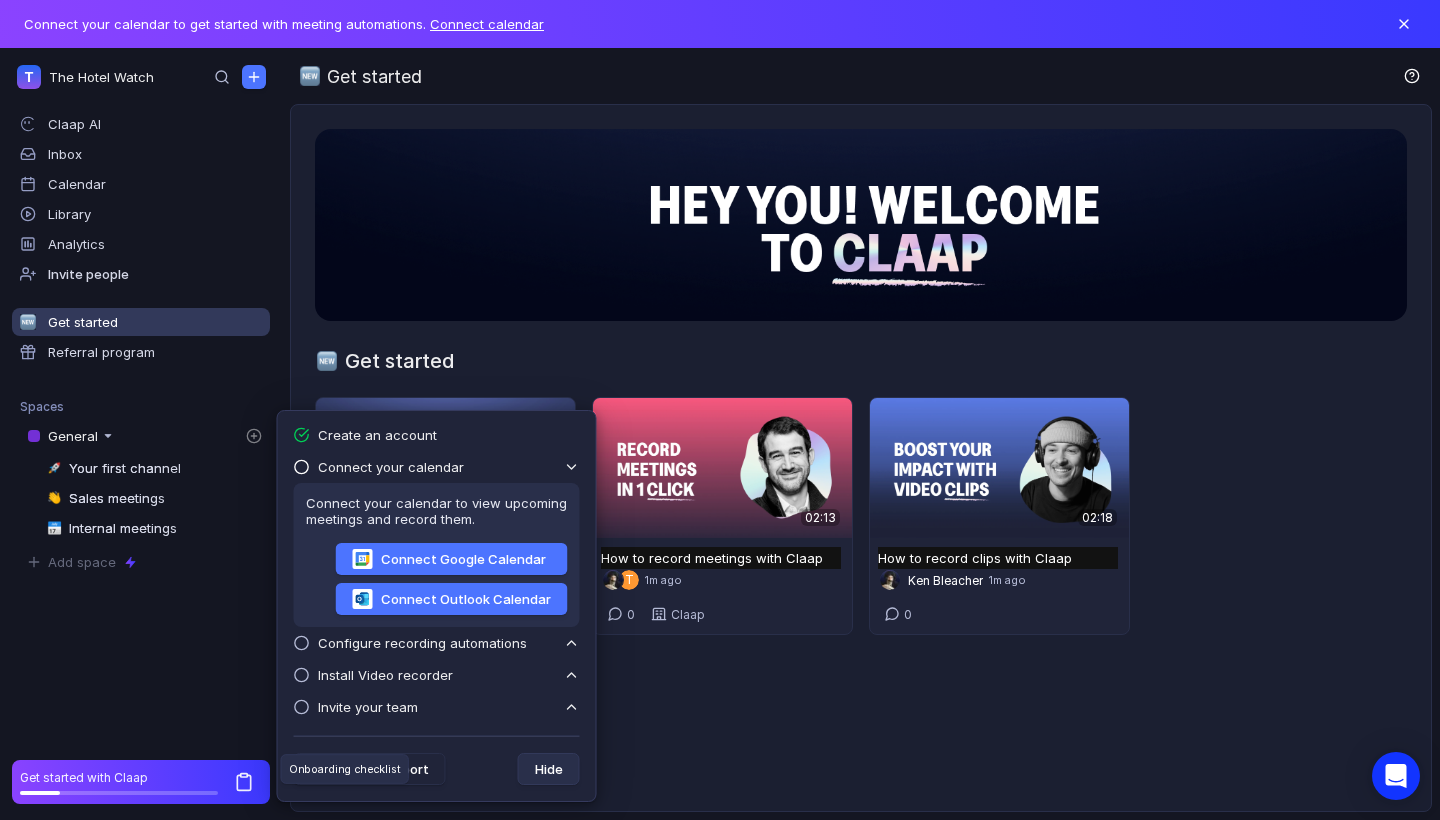 click on "Get started" at bounding box center (861, 359) 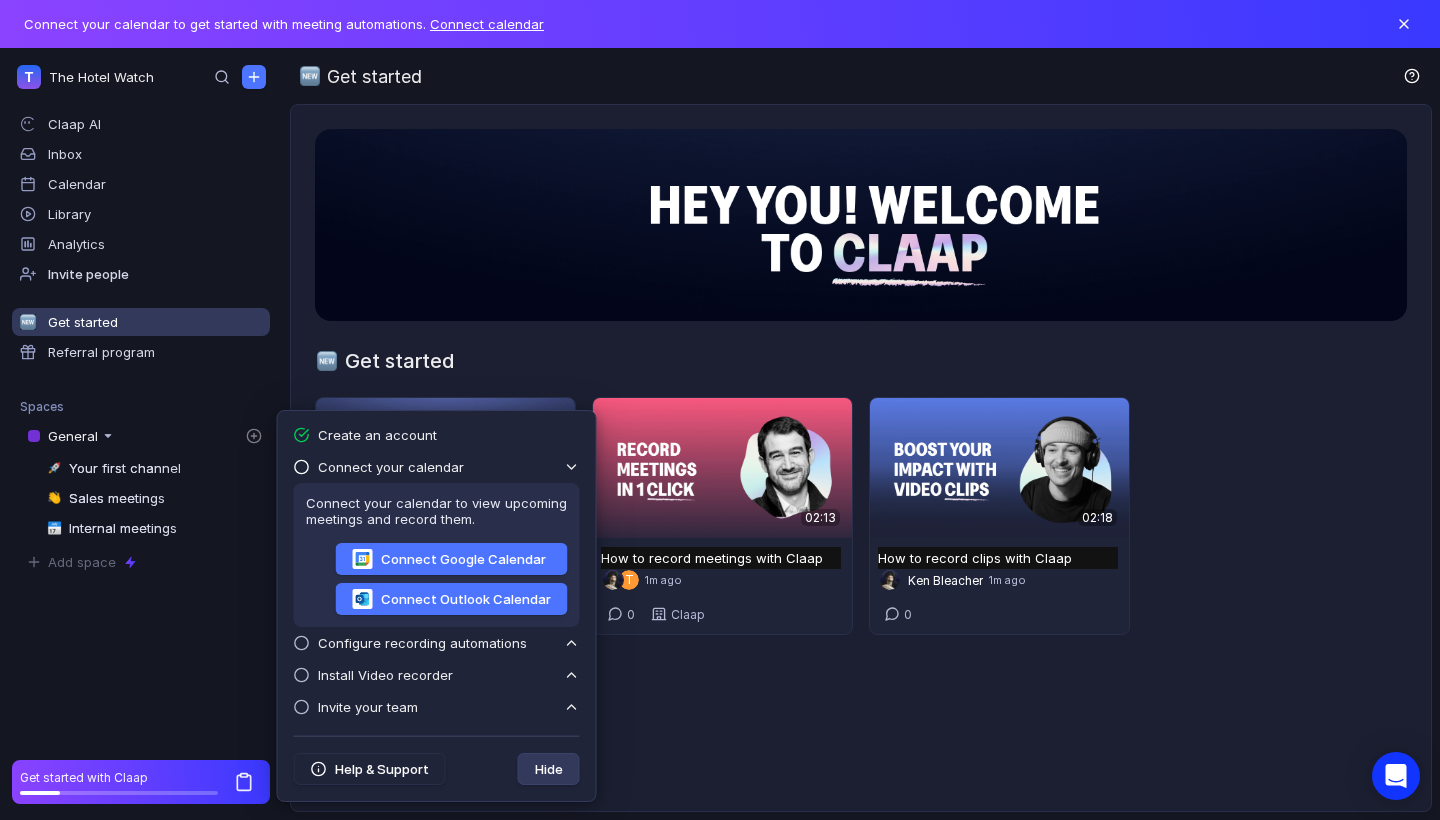 click on "Hide" at bounding box center [549, 769] 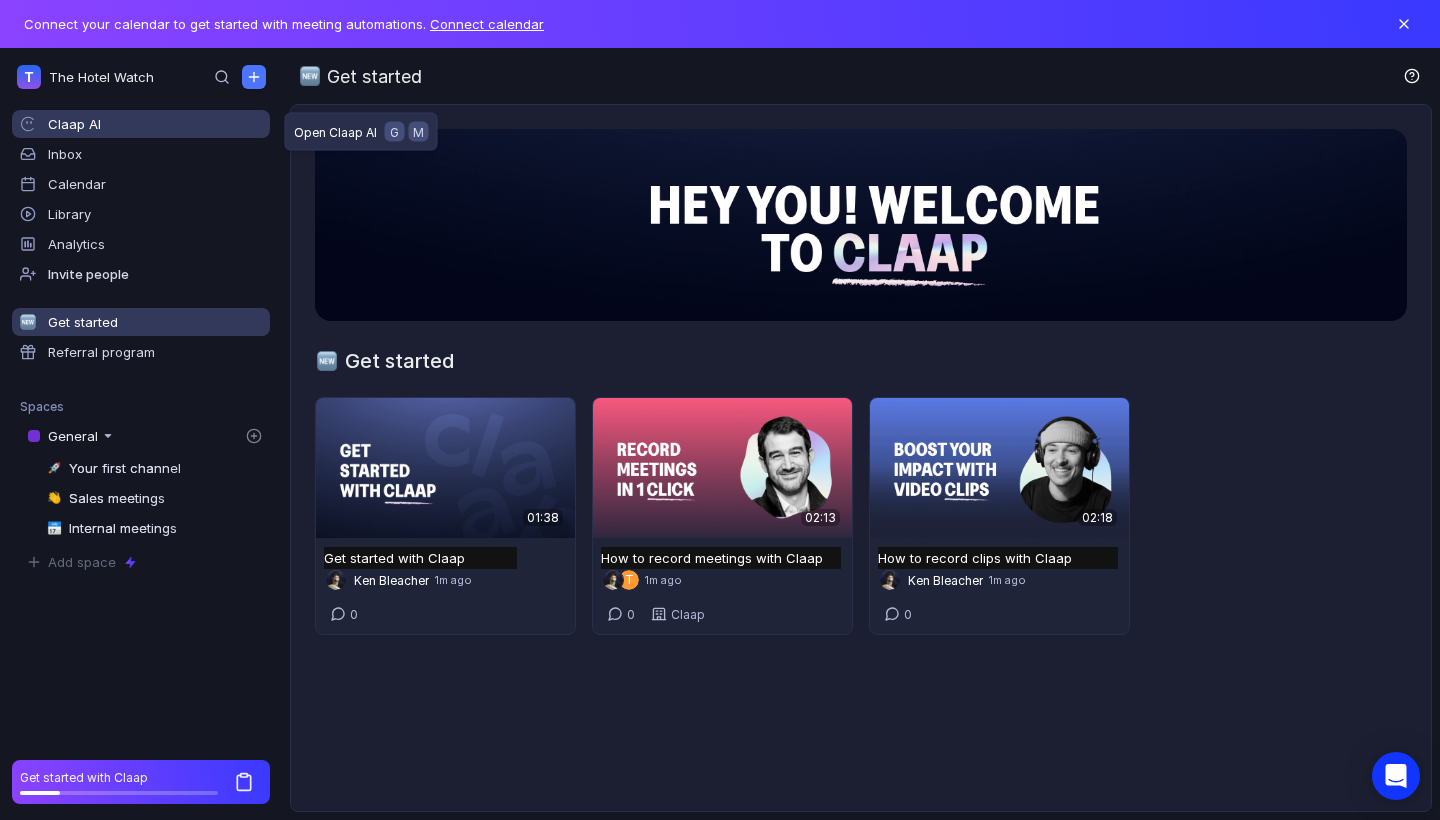 click on "Claap AI" at bounding box center [155, 124] 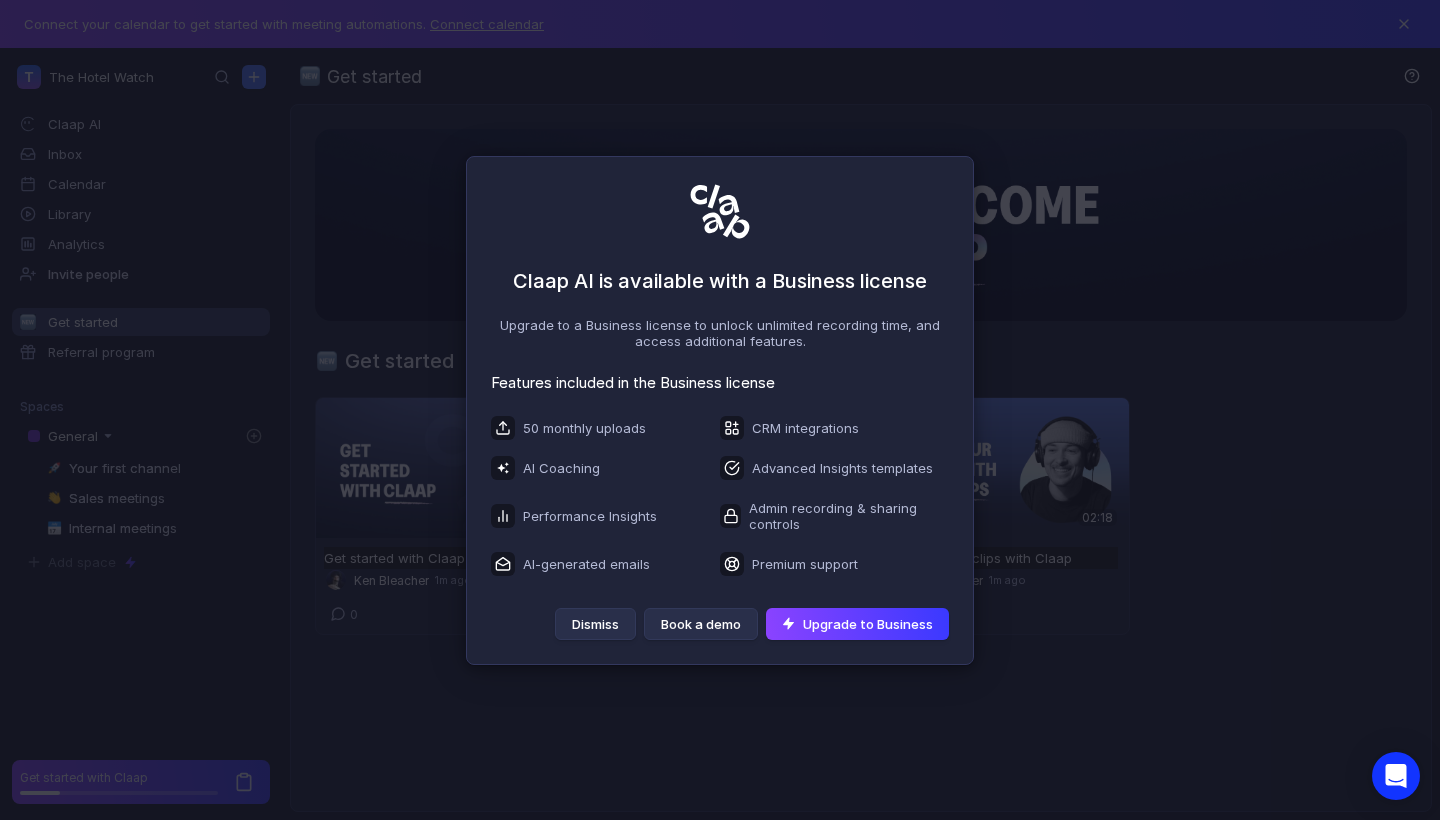 click on "Dismiss" at bounding box center (595, 624) 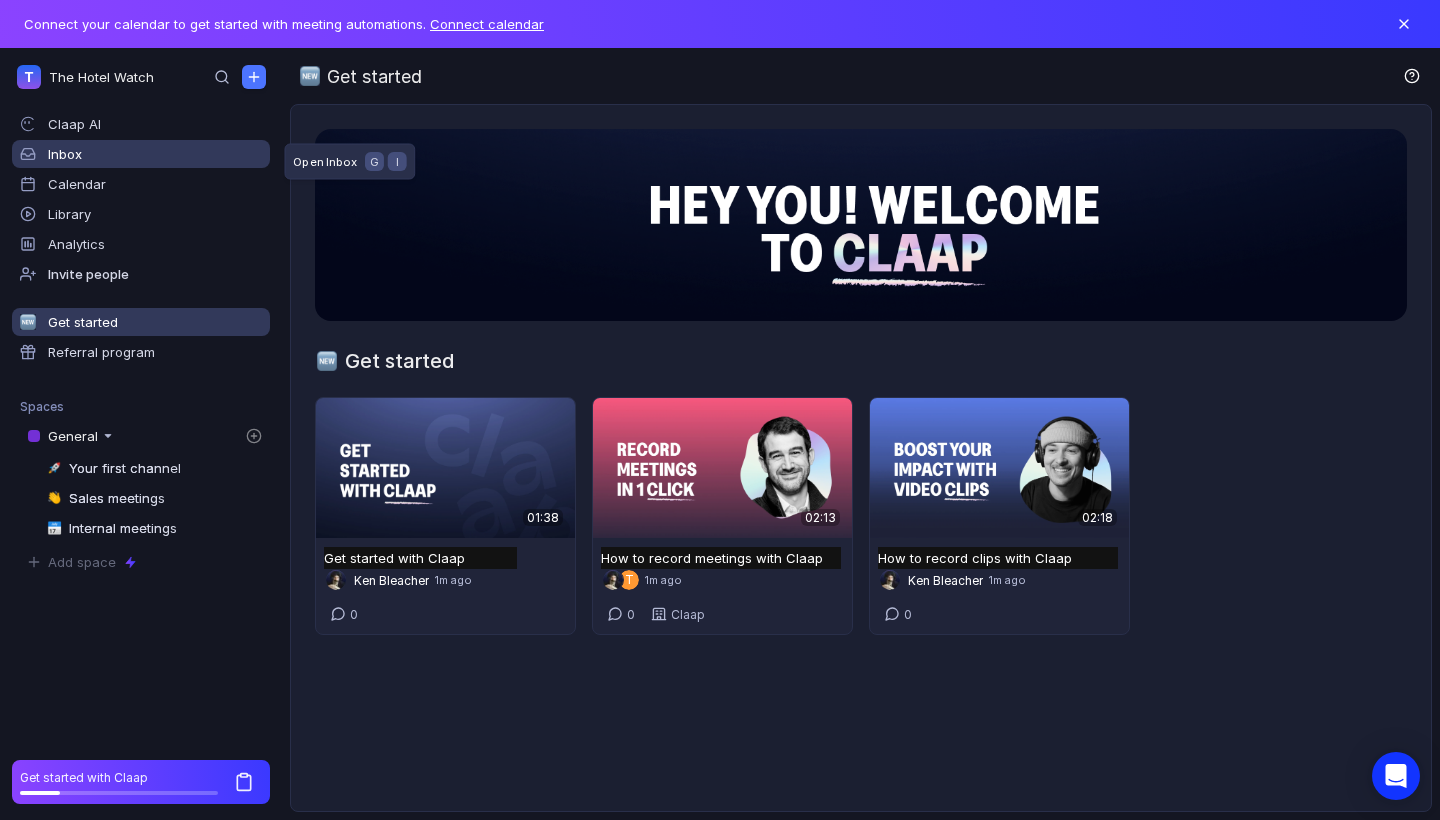click on "Inbox" at bounding box center [155, 154] 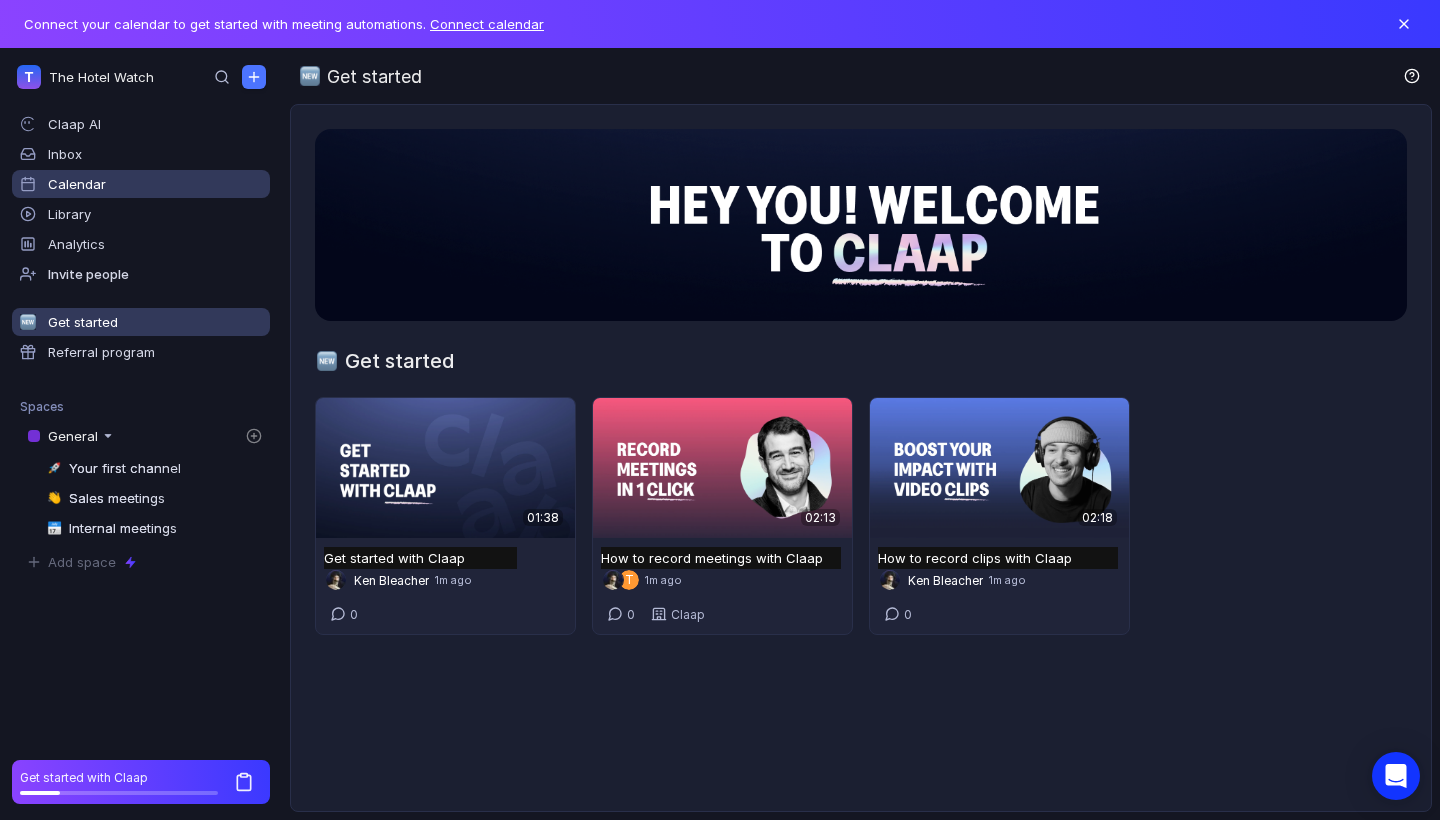 click on "Calendar" at bounding box center [59, 184] 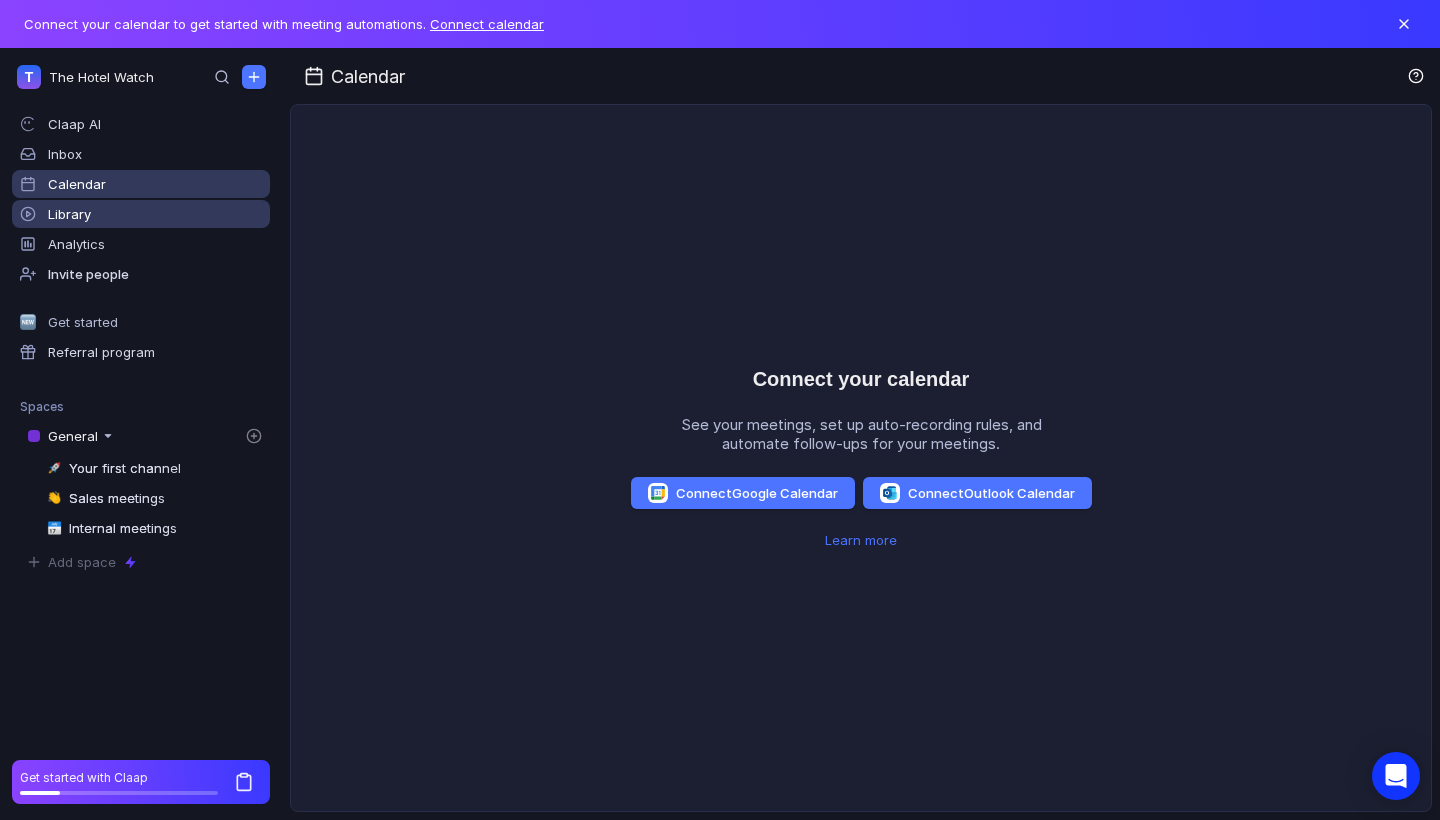 click on "Library" at bounding box center (141, 214) 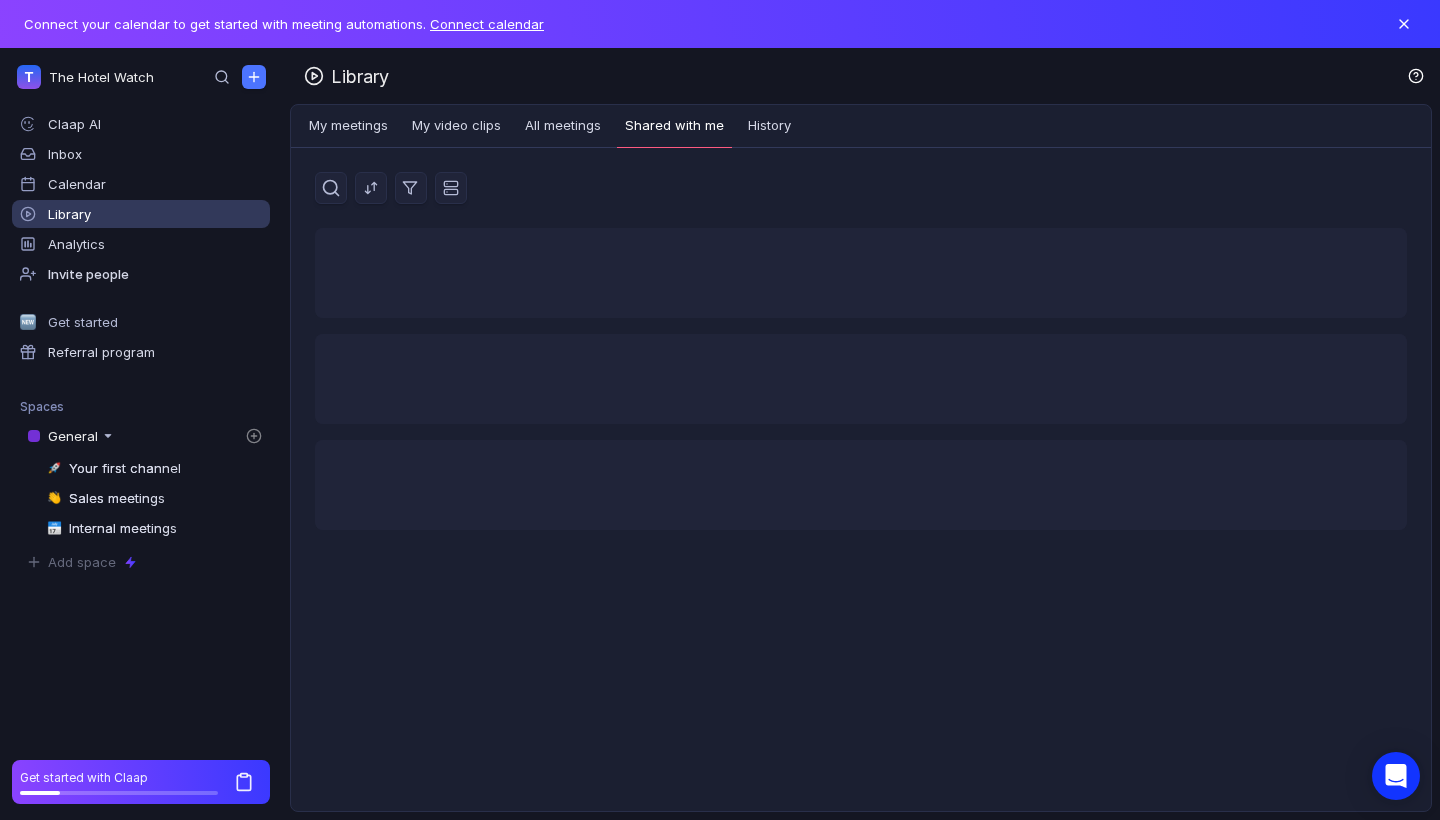 click on "Shared with me" at bounding box center (674, 127) 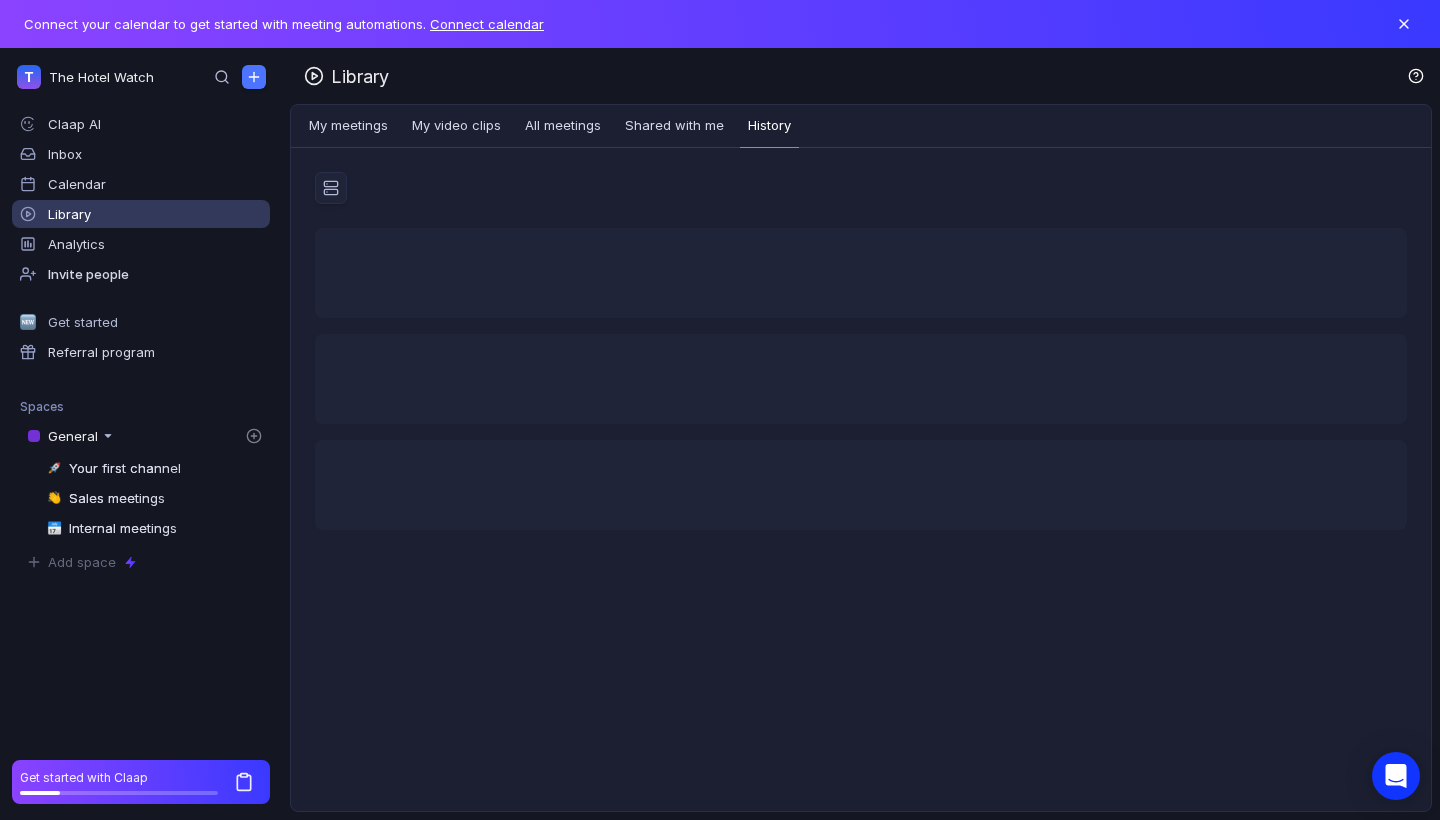 click on "History" at bounding box center (769, 127) 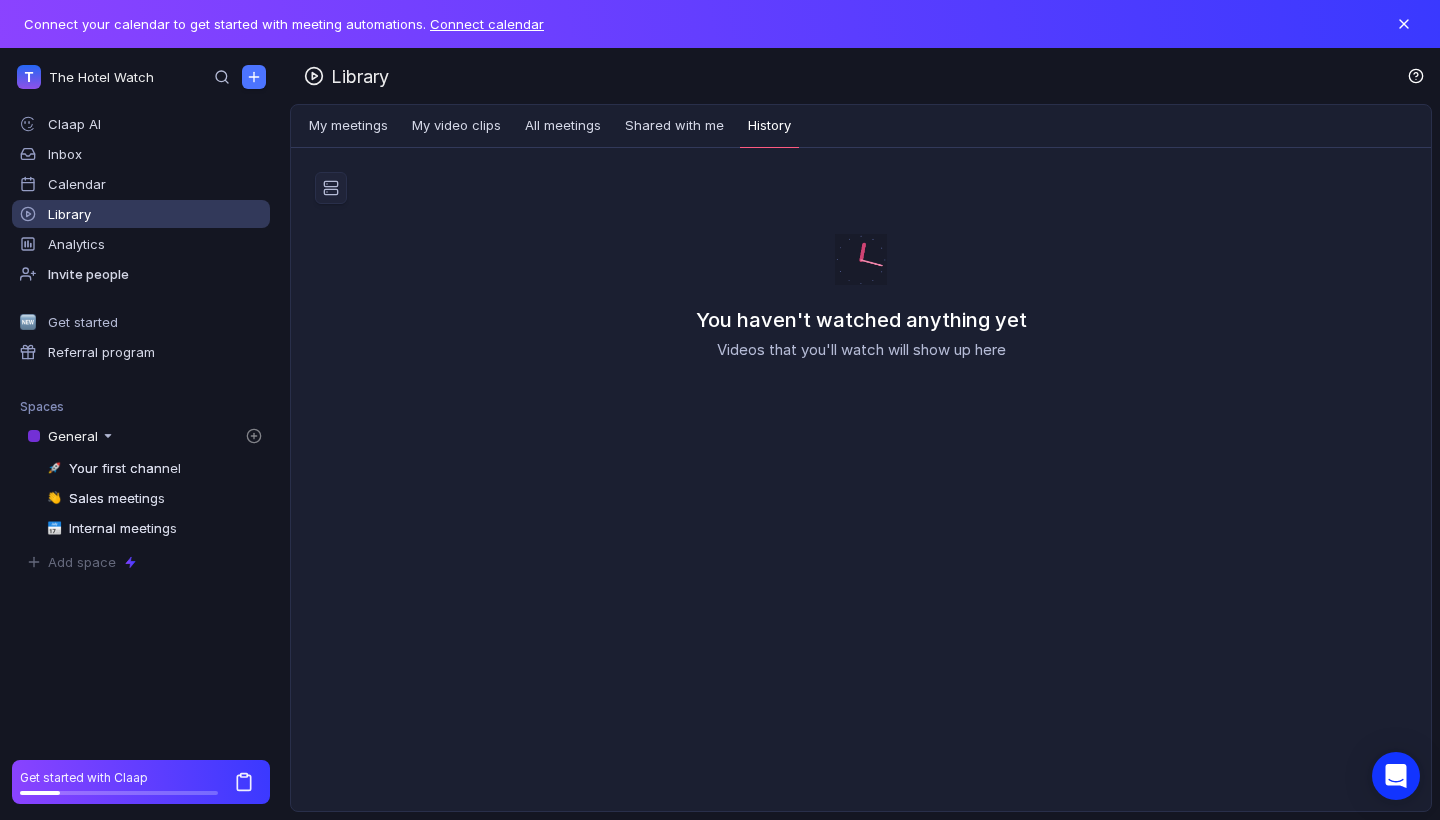 click at bounding box center [314, 76] 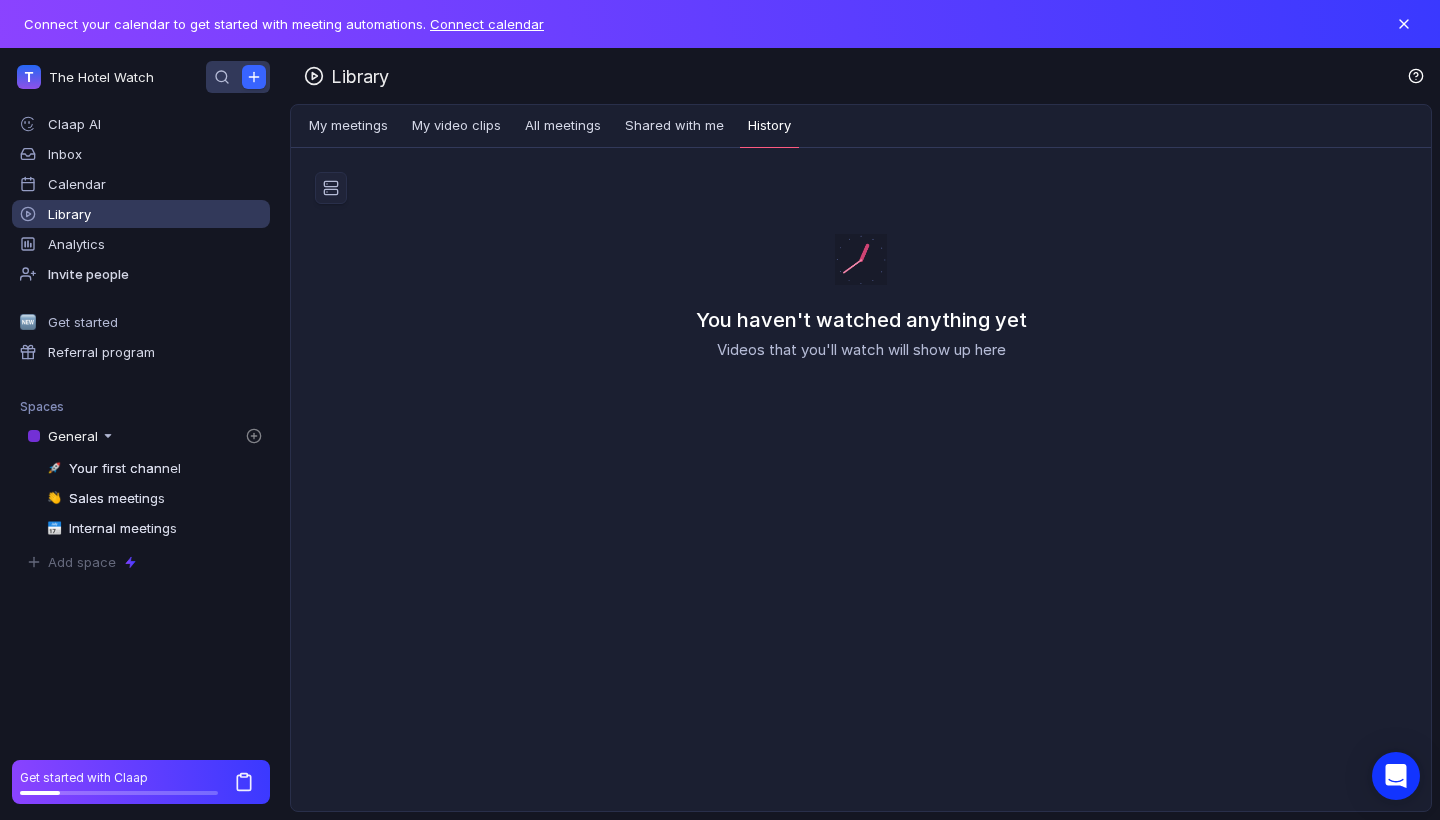 click at bounding box center [253, 77] 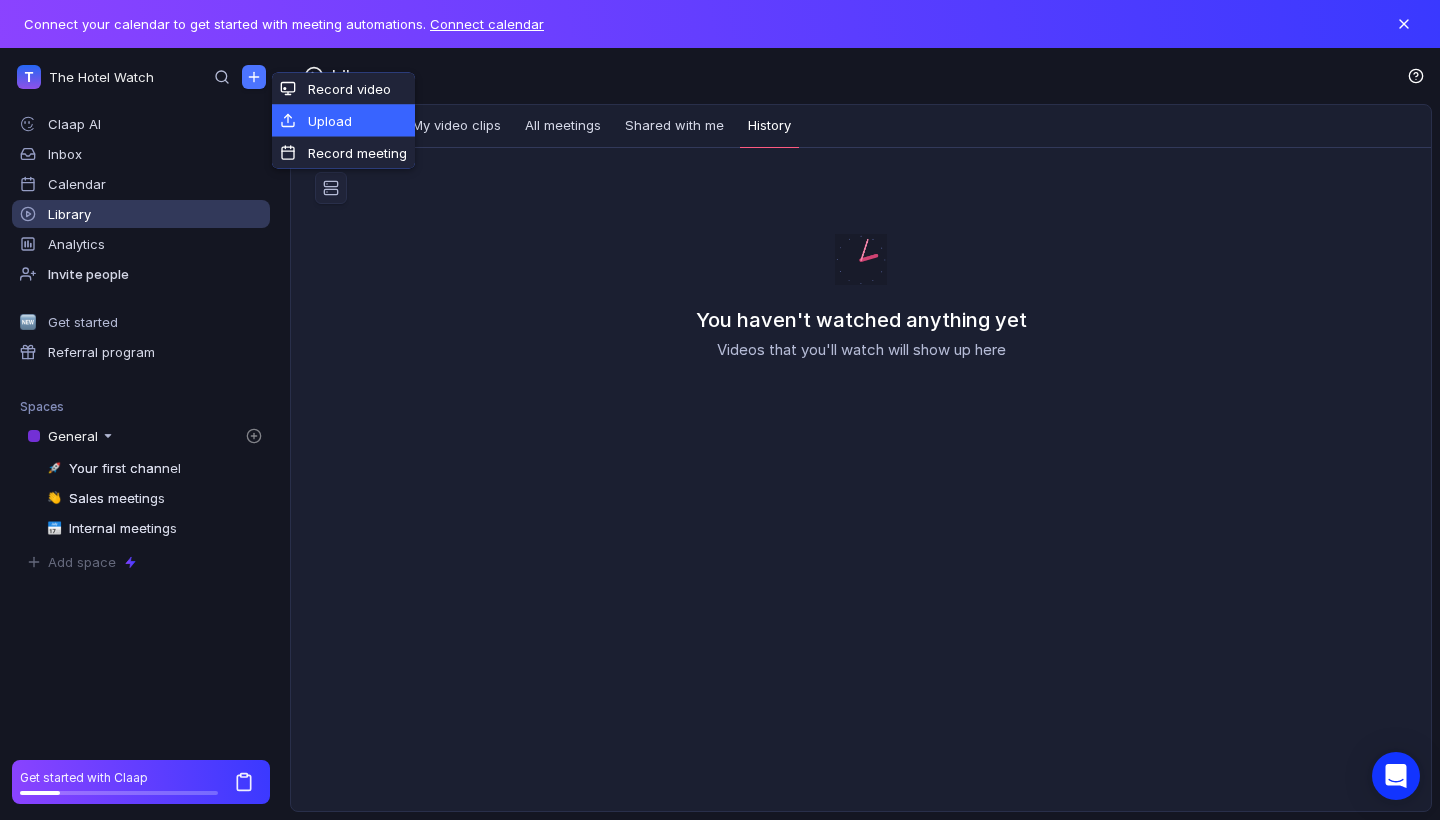 click on "Upload" at bounding box center [343, 121] 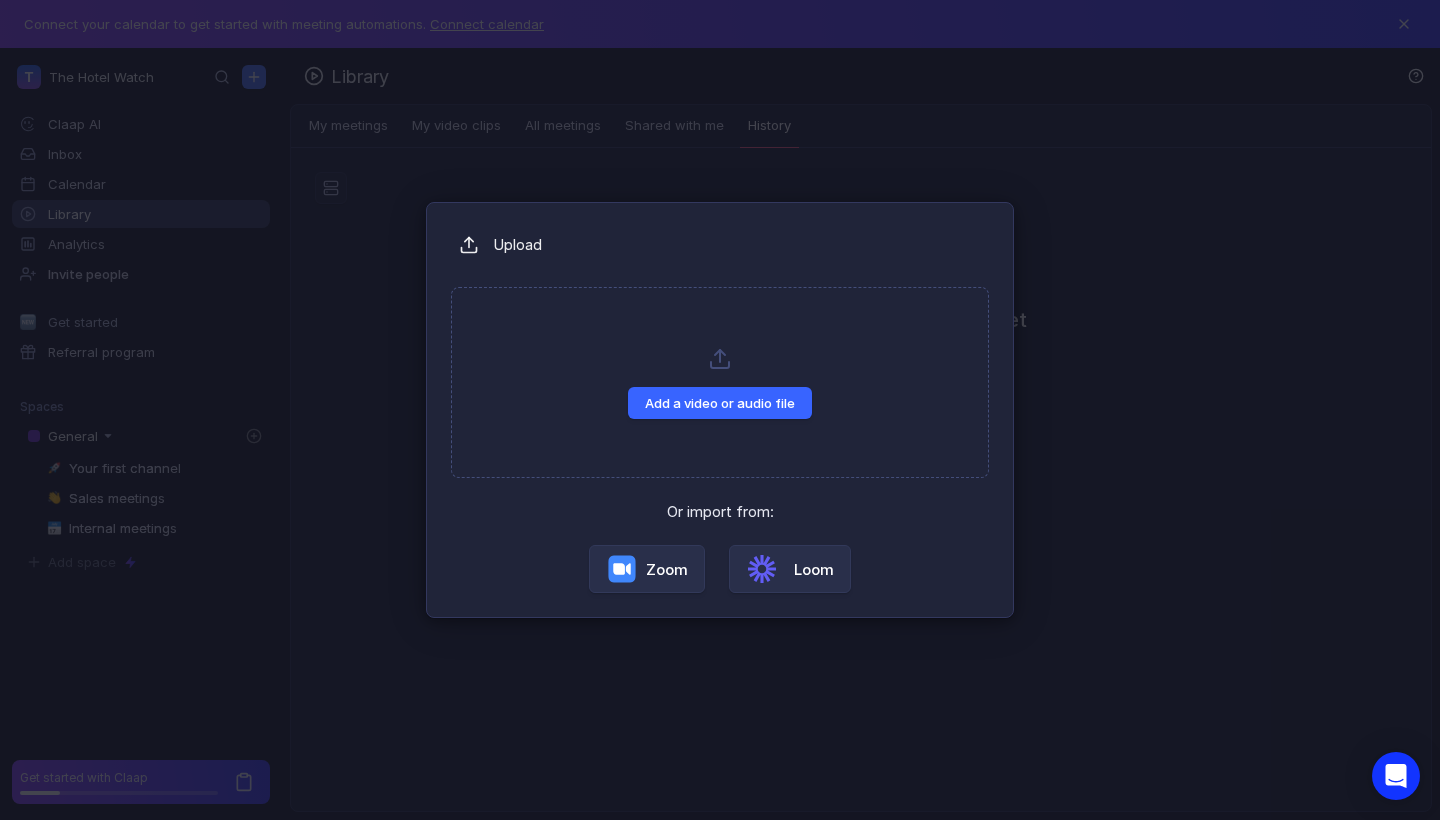 click on "Add a video or audio file" at bounding box center (720, 403) 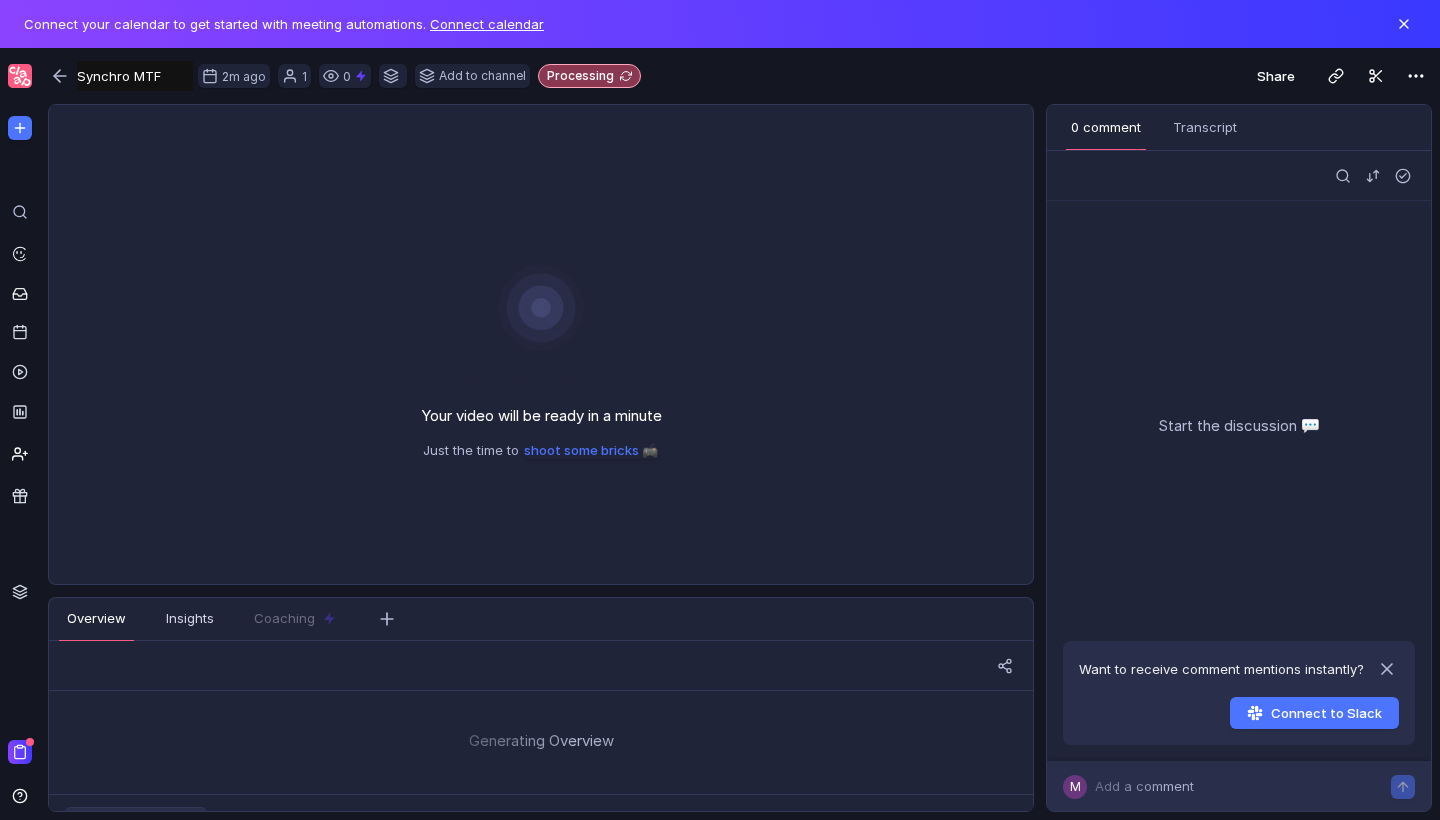 scroll, scrollTop: 0, scrollLeft: 0, axis: both 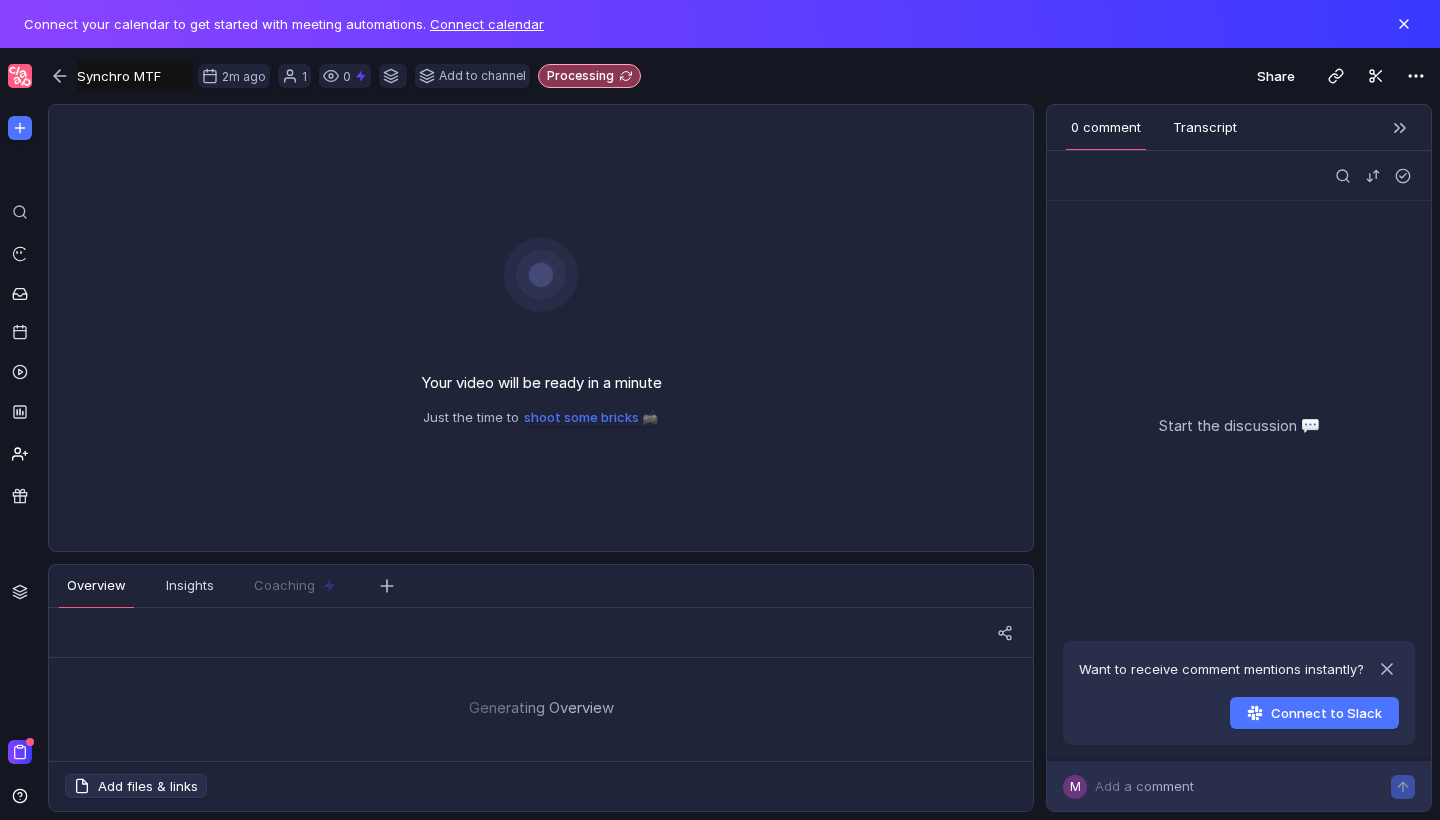 click on "Transcript" at bounding box center [1205, 127] 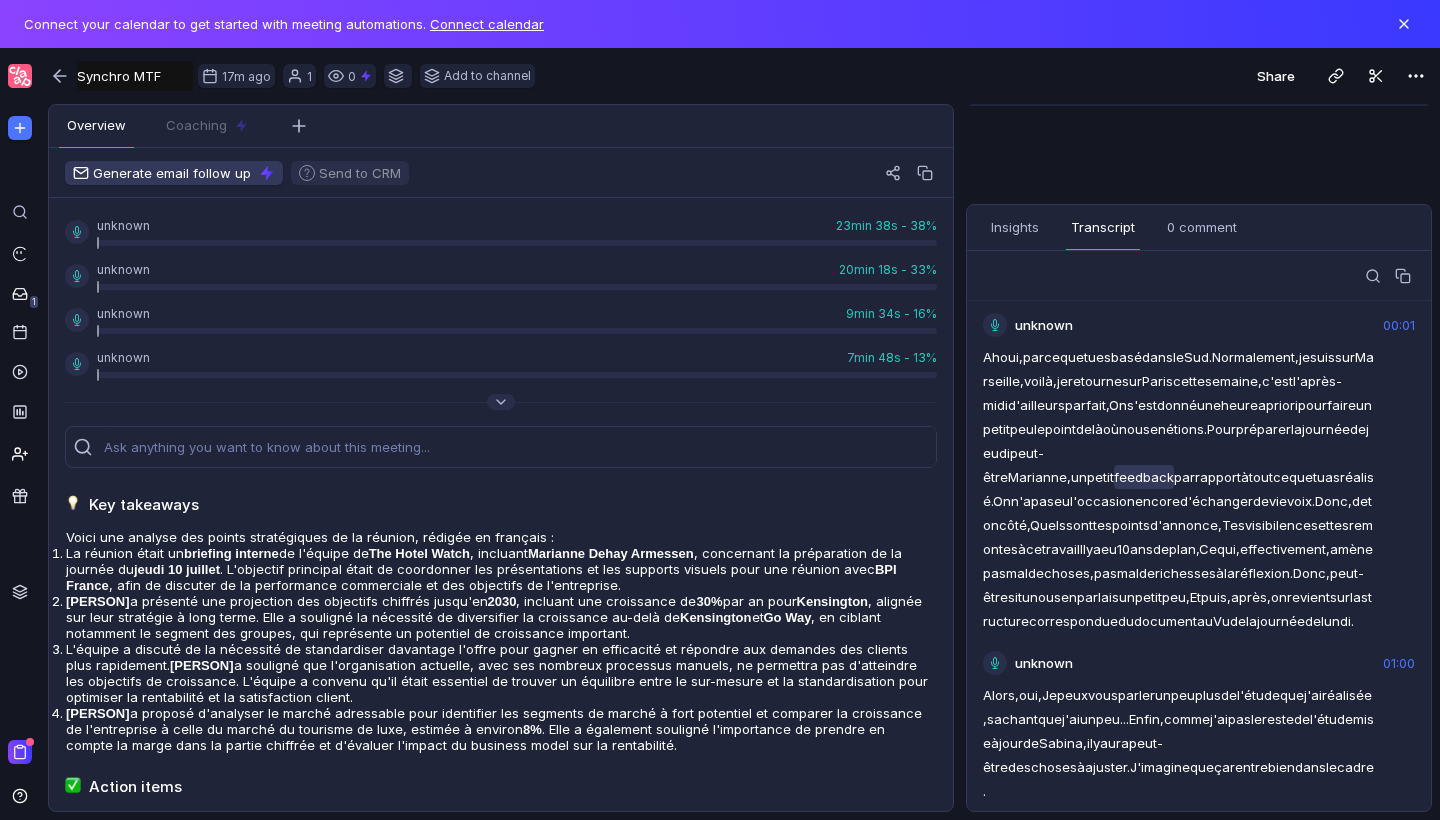 scroll, scrollTop: 0, scrollLeft: 0, axis: both 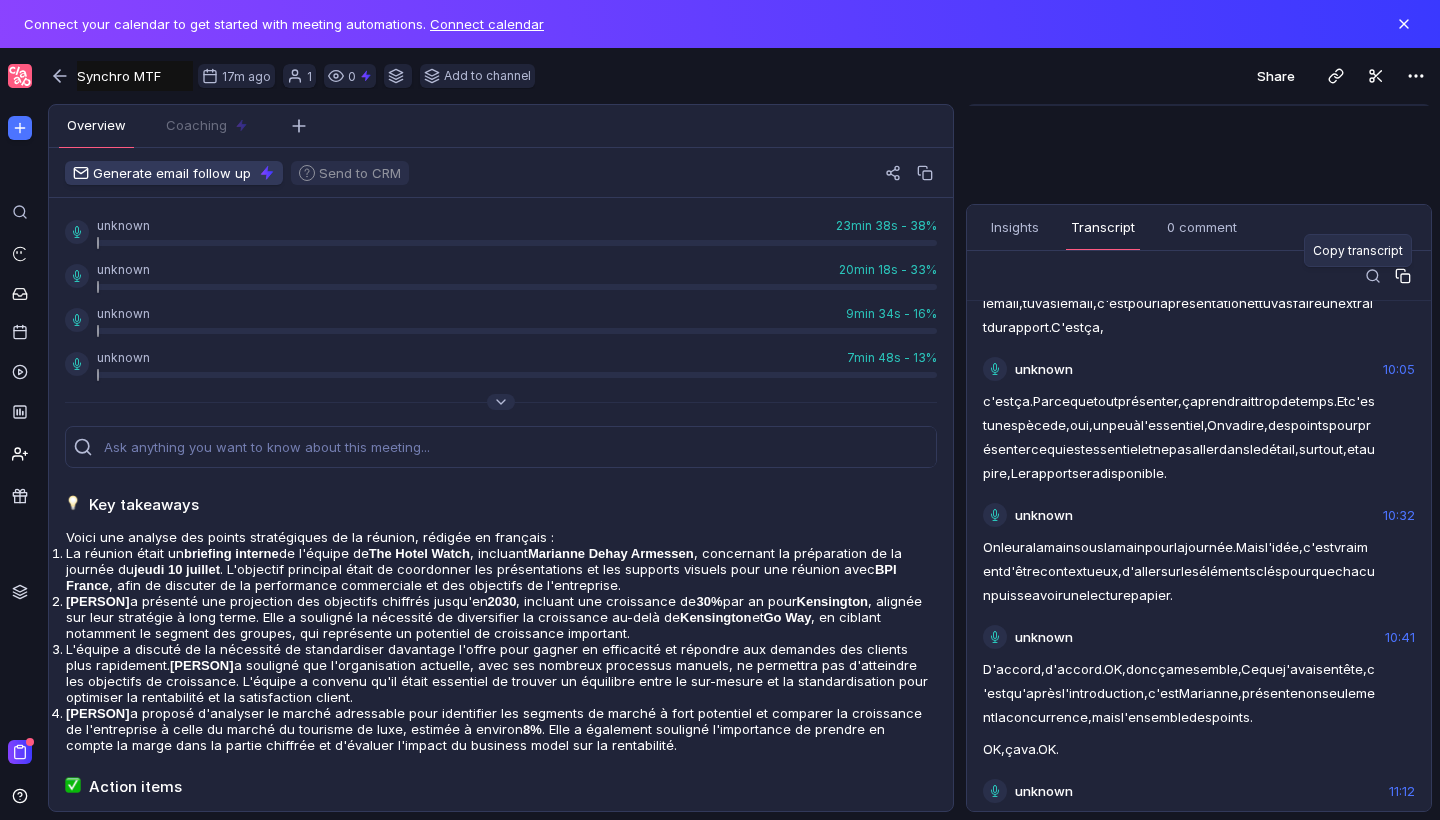 click at bounding box center [1405, 278] 